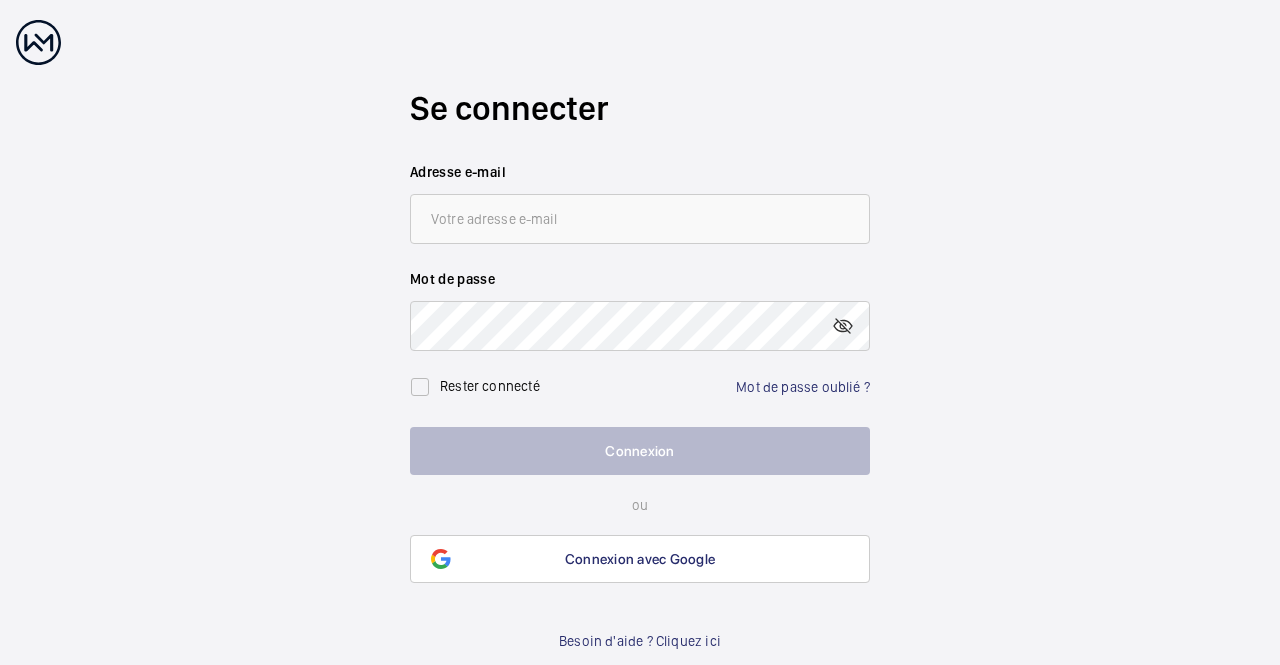 scroll, scrollTop: 0, scrollLeft: 0, axis: both 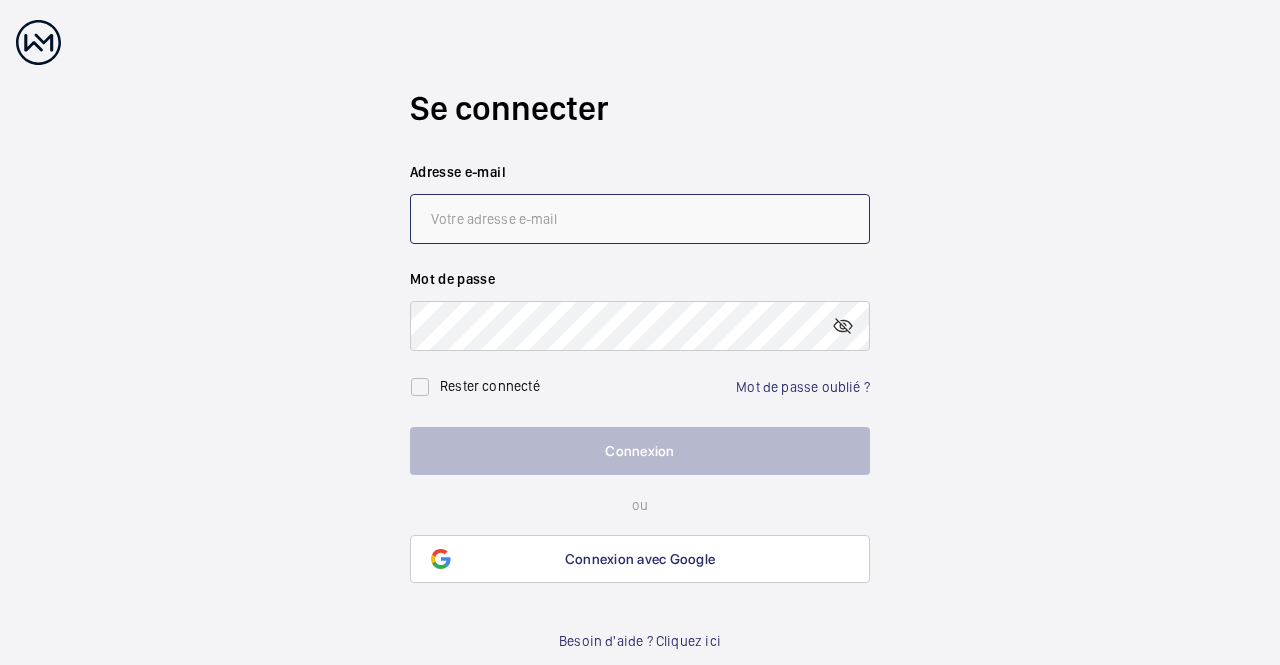 click 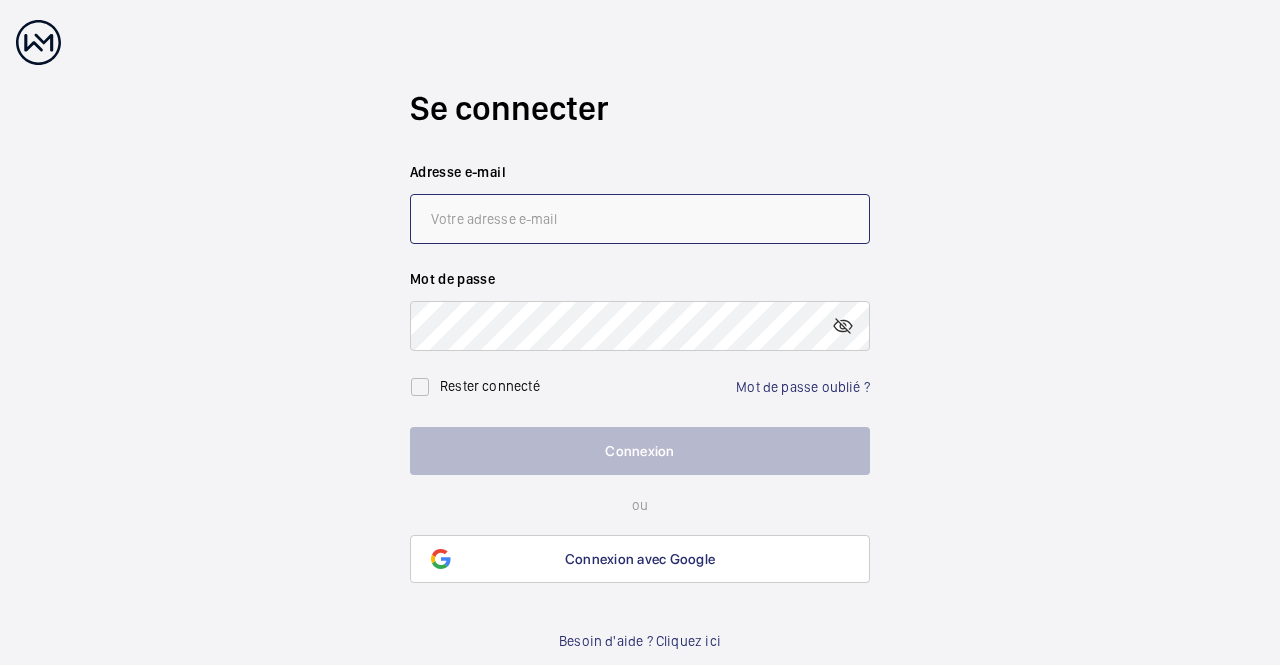 click 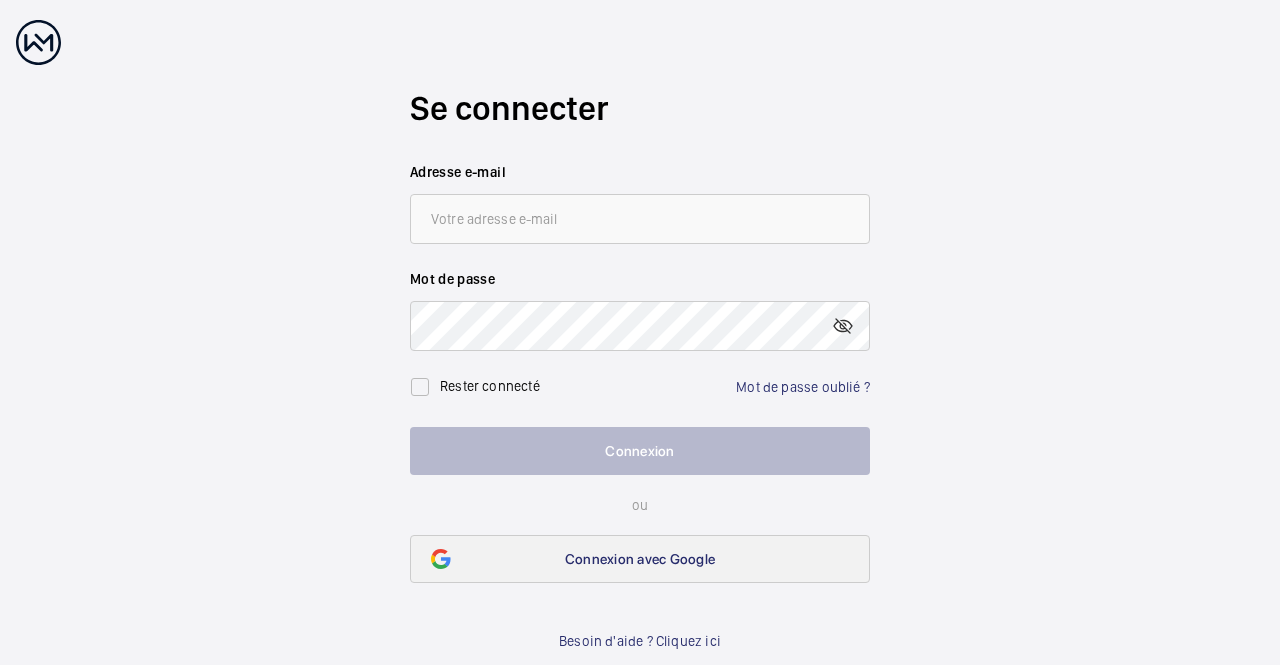 click on "Connexion avec Google" 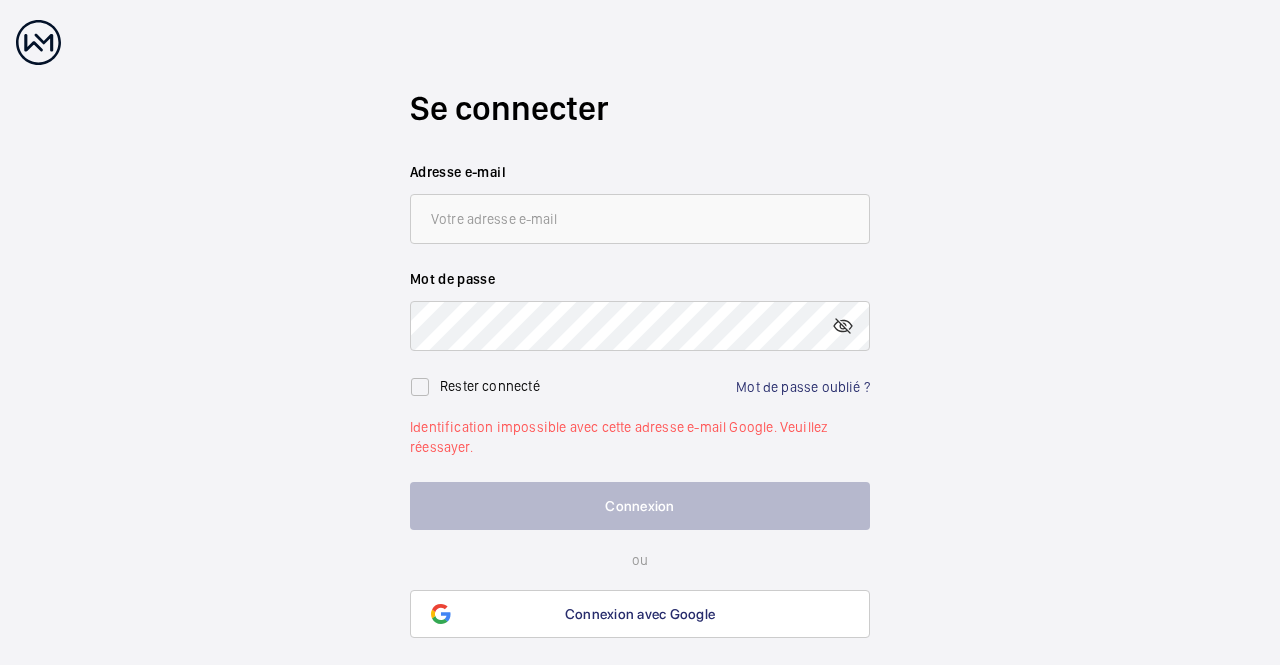 scroll, scrollTop: 0, scrollLeft: 0, axis: both 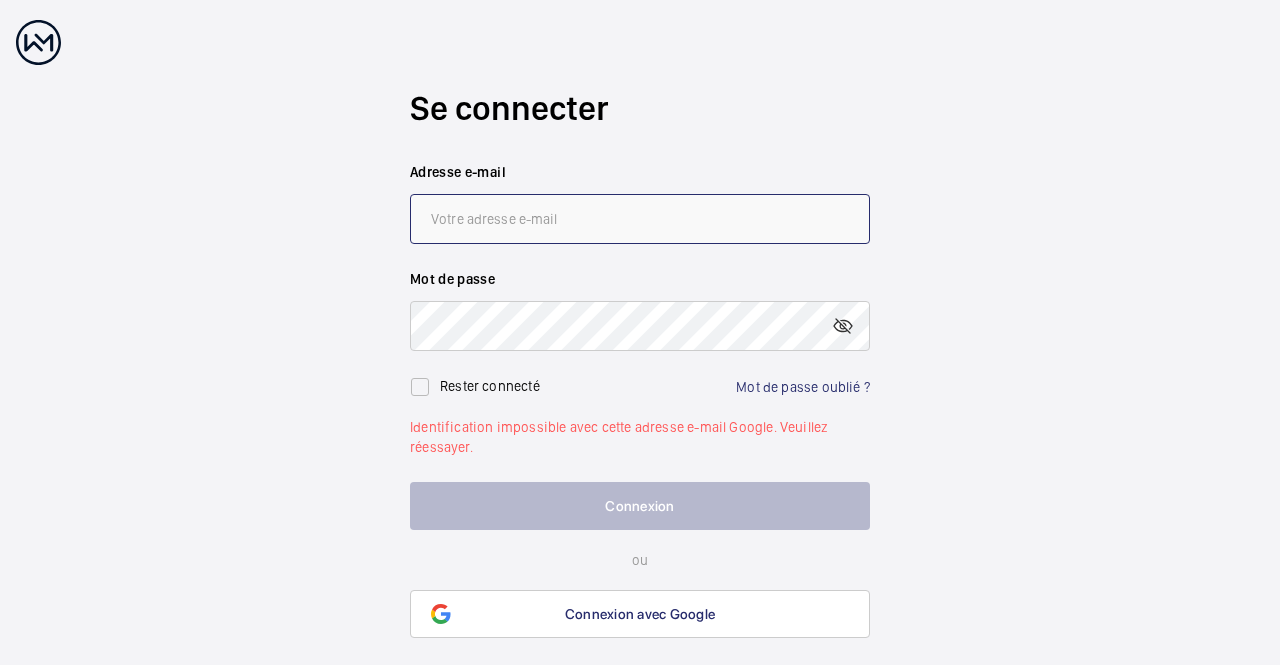 click 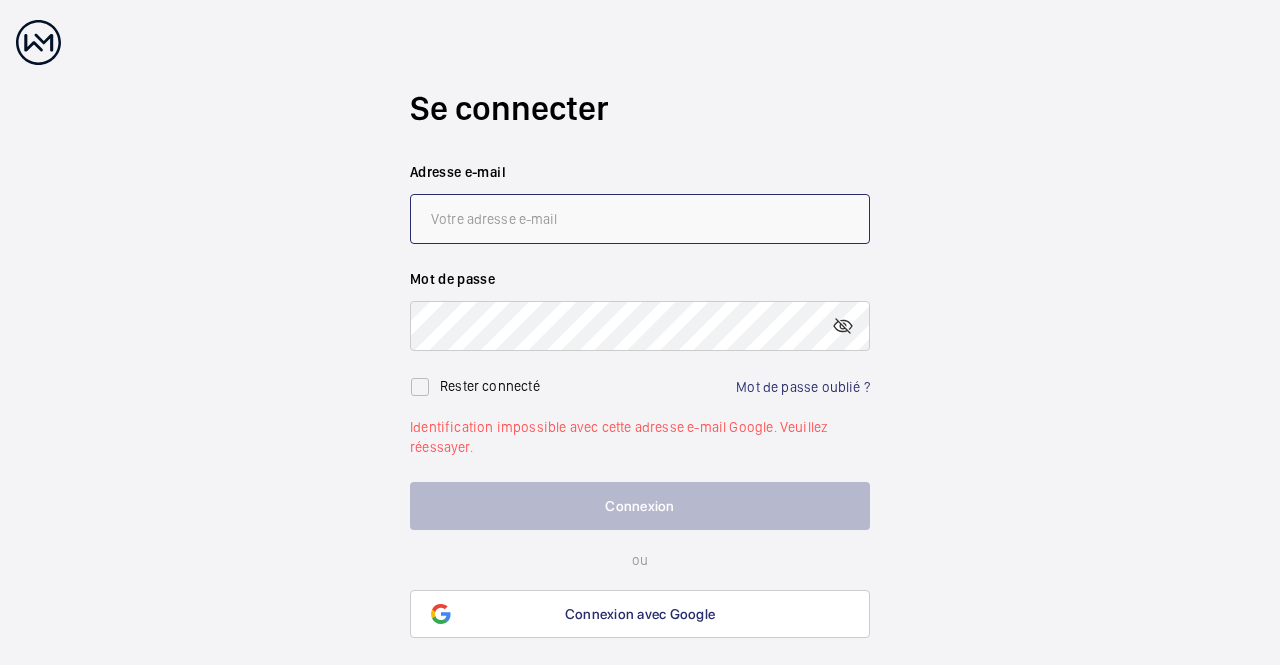 click 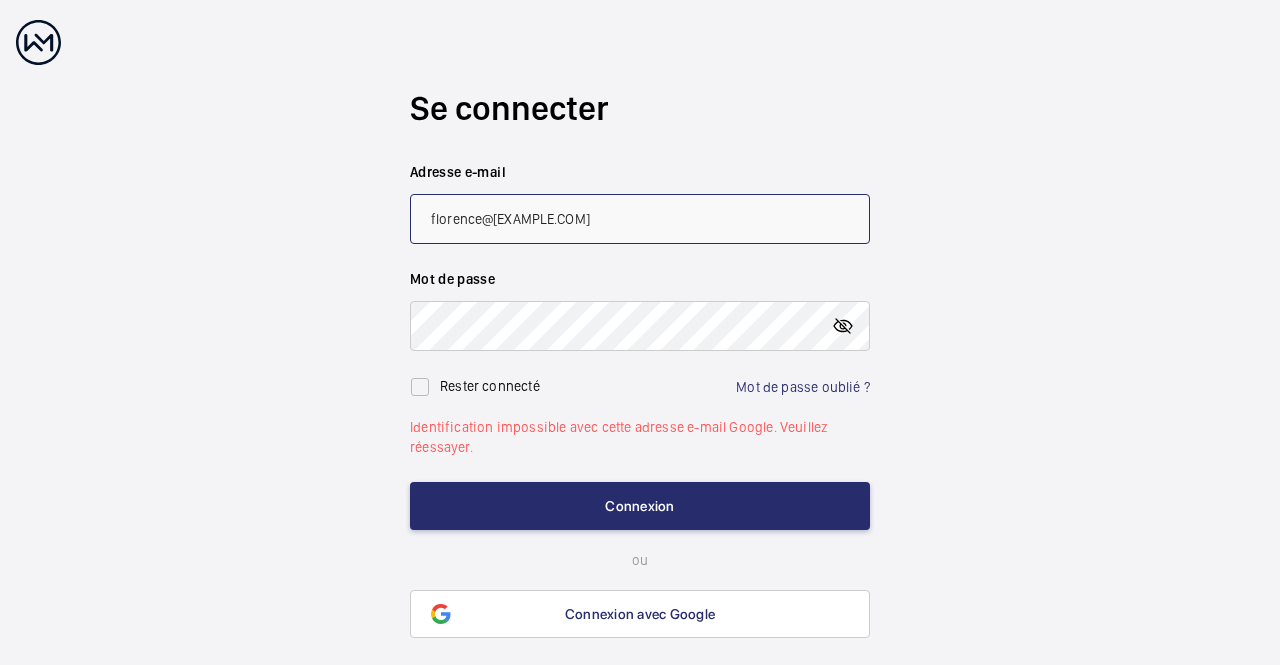 type on "florence@[EXAMPLE.COM]" 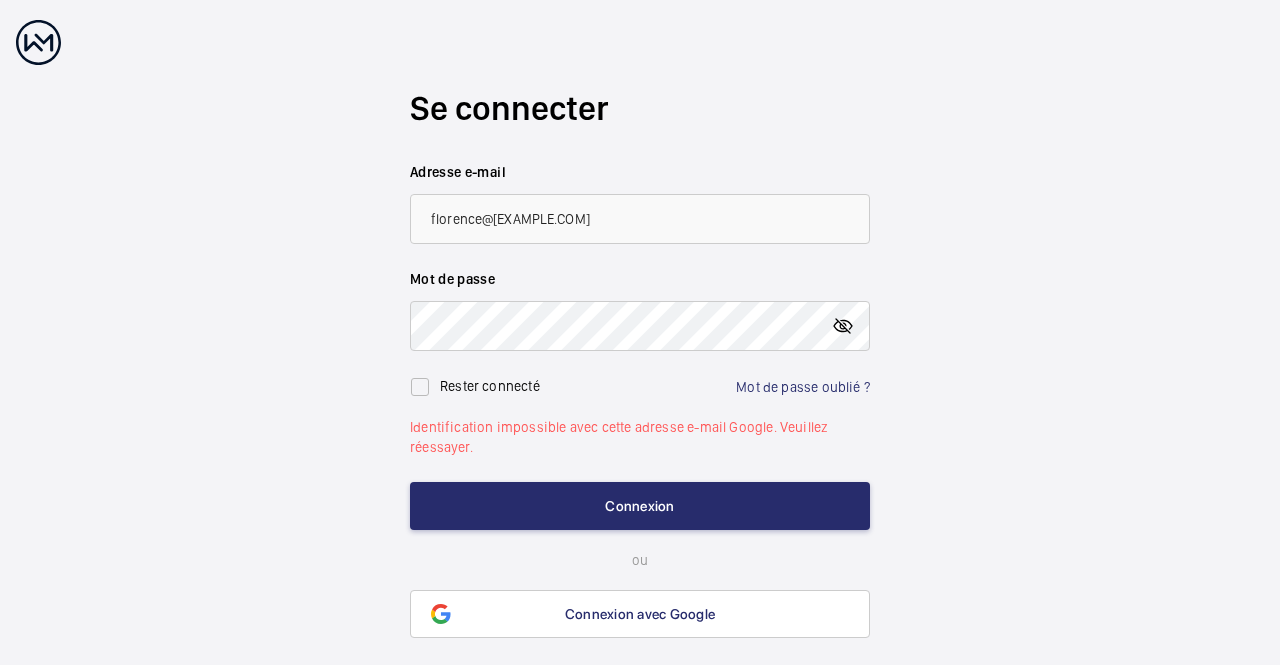 click 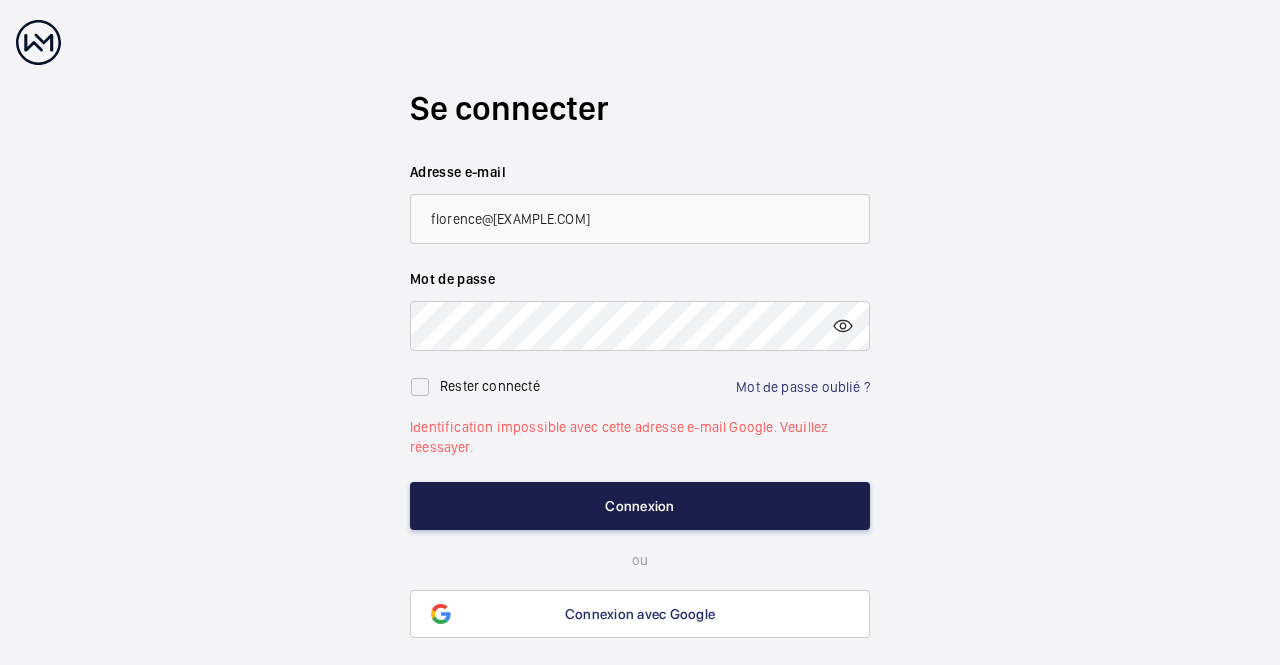 click on "Connexion" 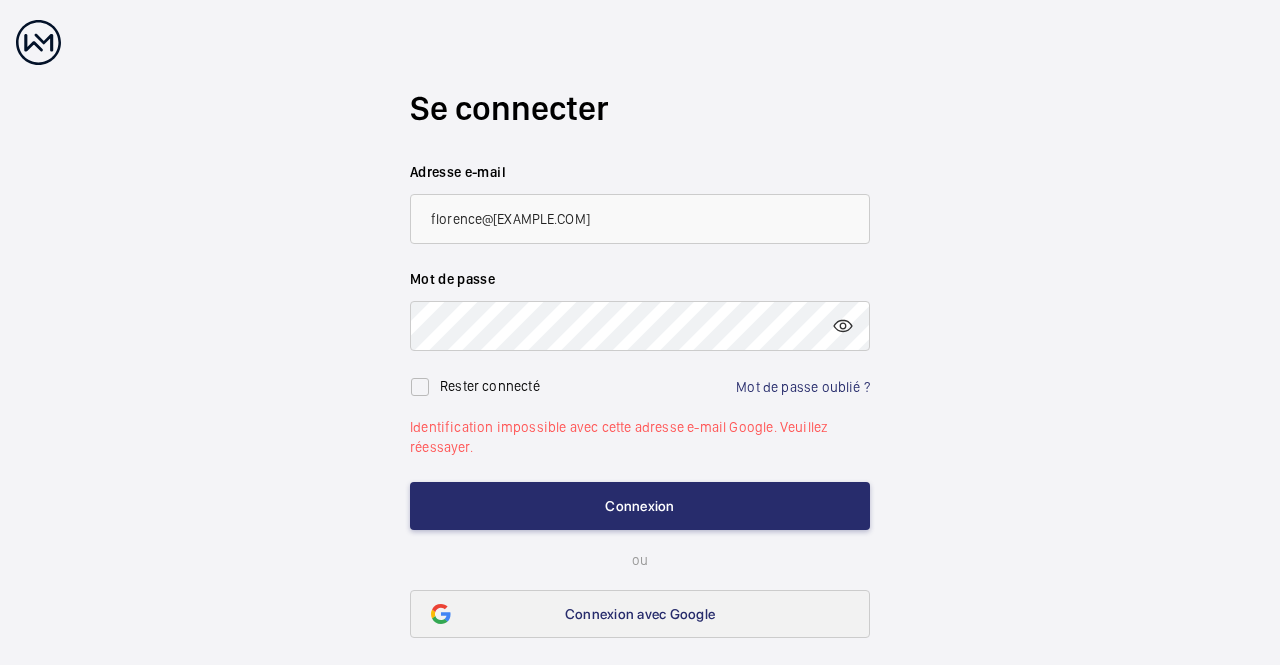 click on "Connexion avec Google" 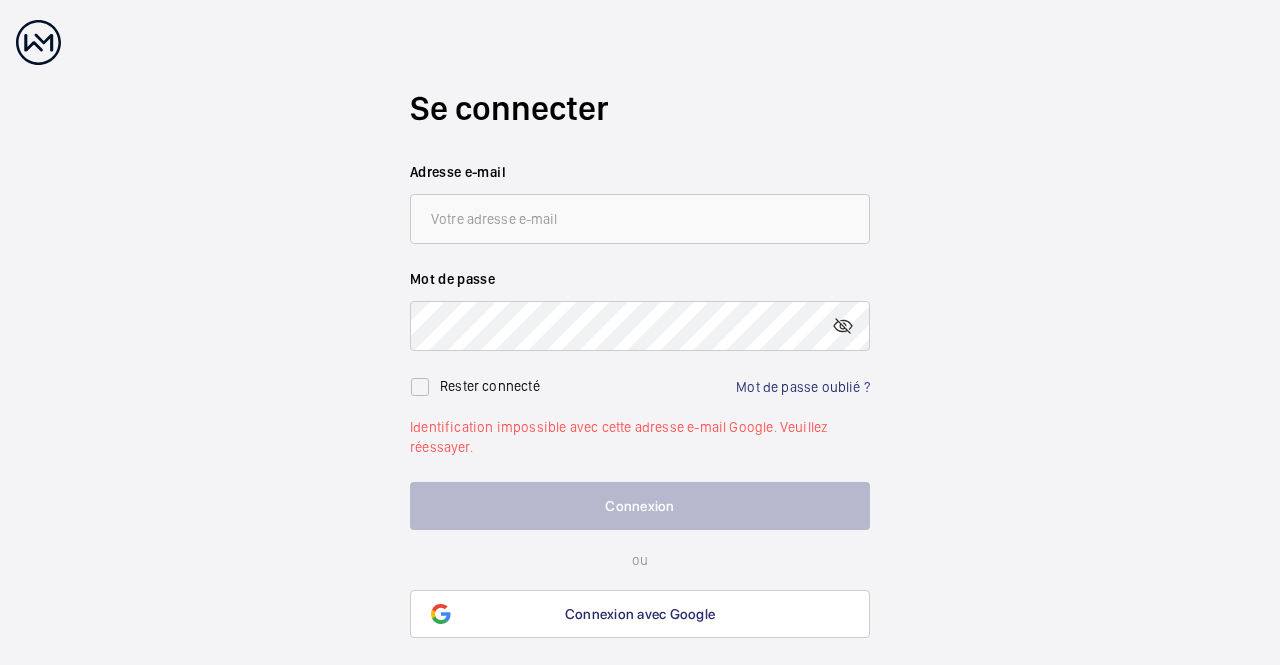 scroll, scrollTop: 0, scrollLeft: 0, axis: both 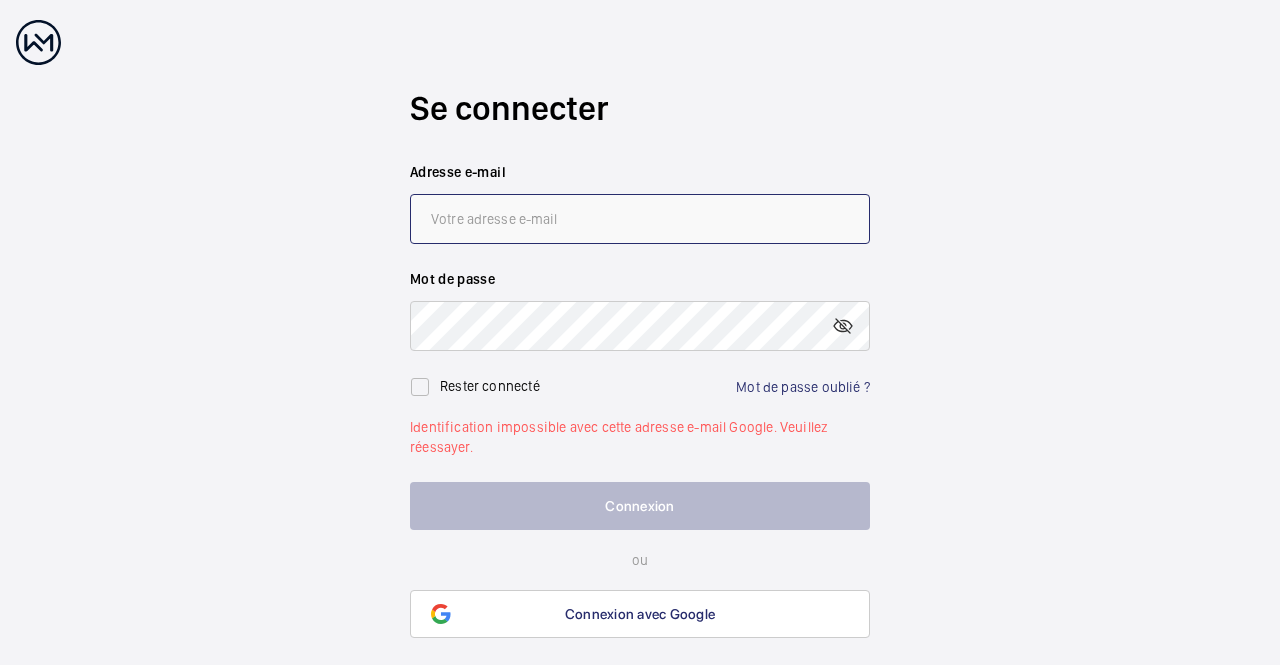 click 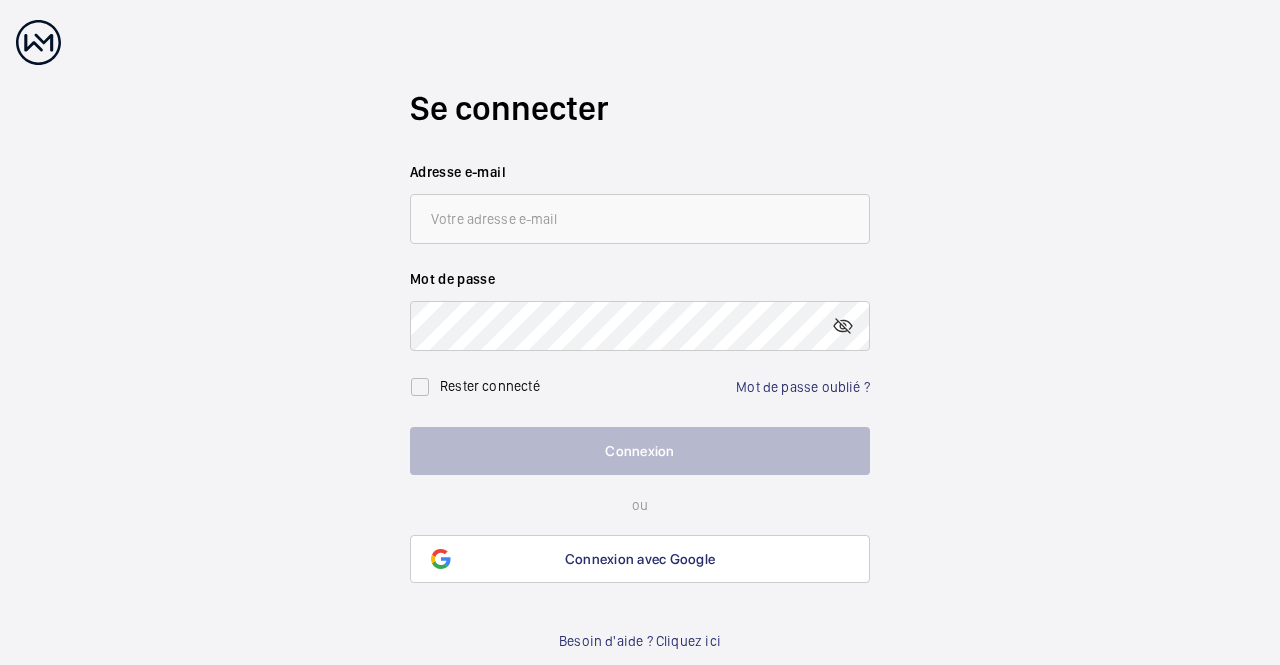 scroll, scrollTop: 0, scrollLeft: 0, axis: both 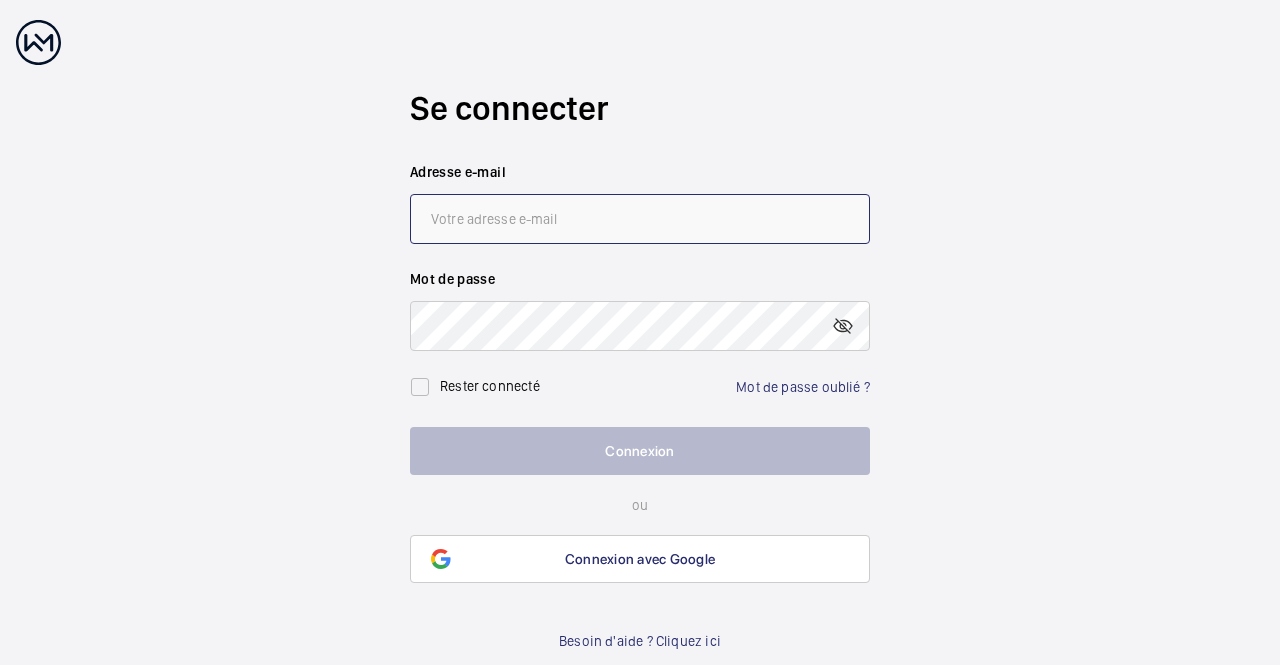 click 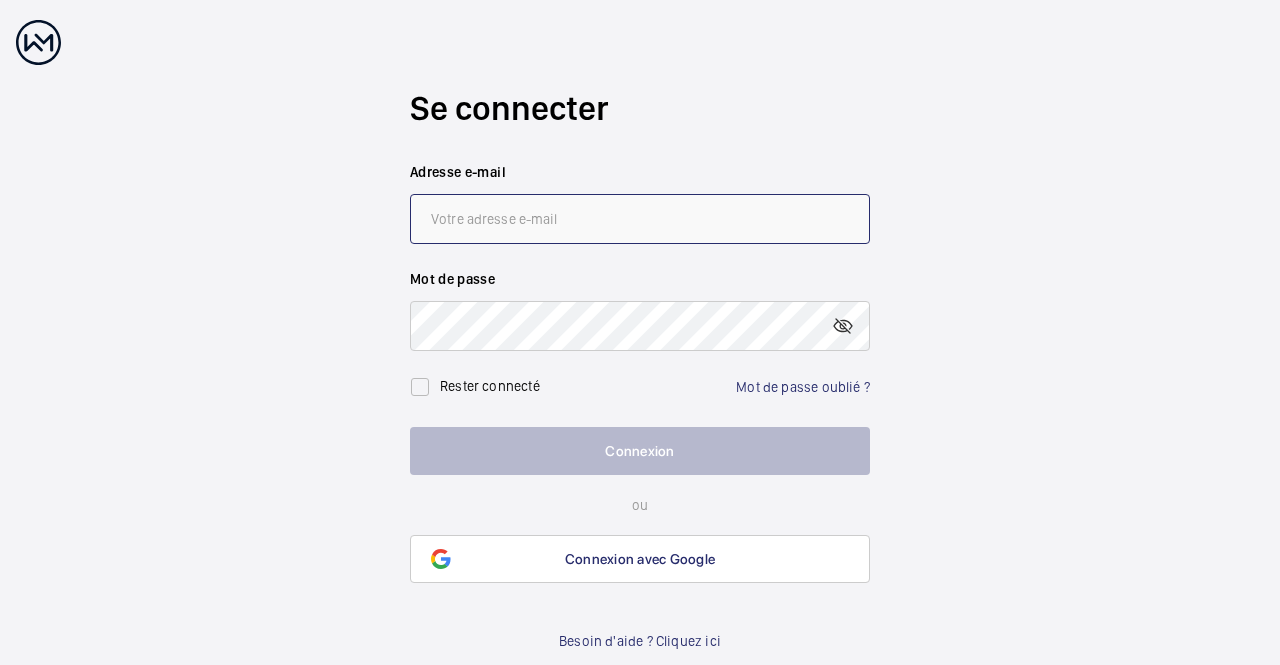 click 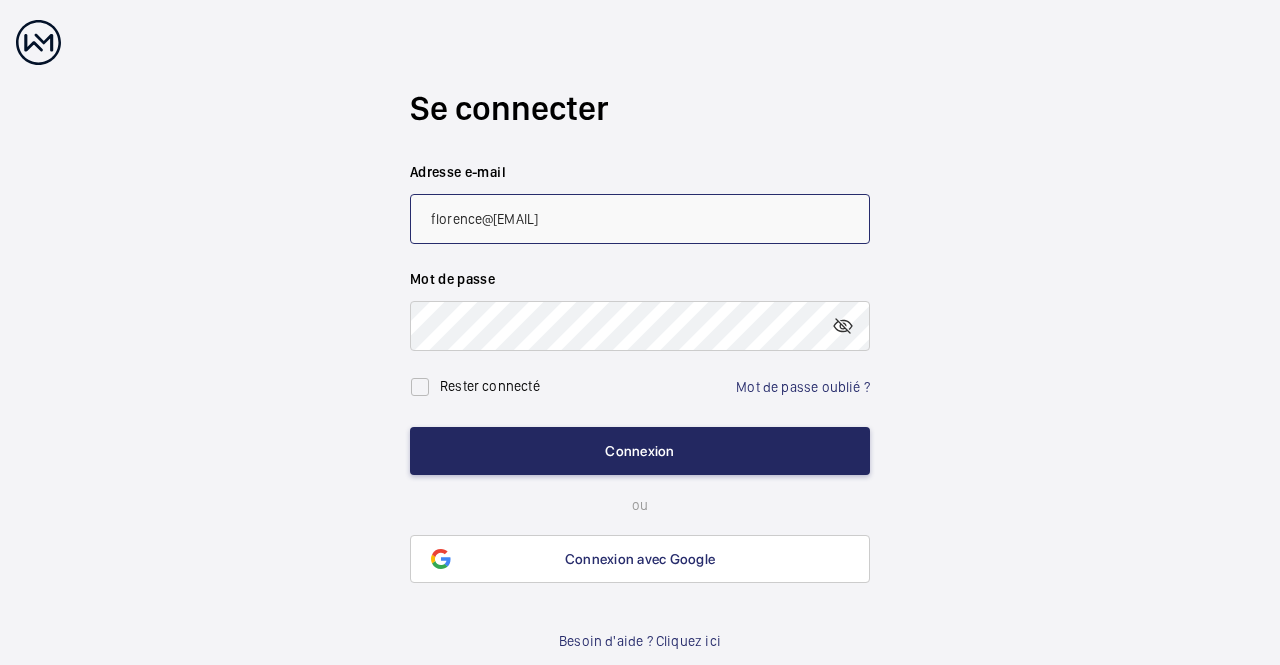 type on "florence@[EMAIL]" 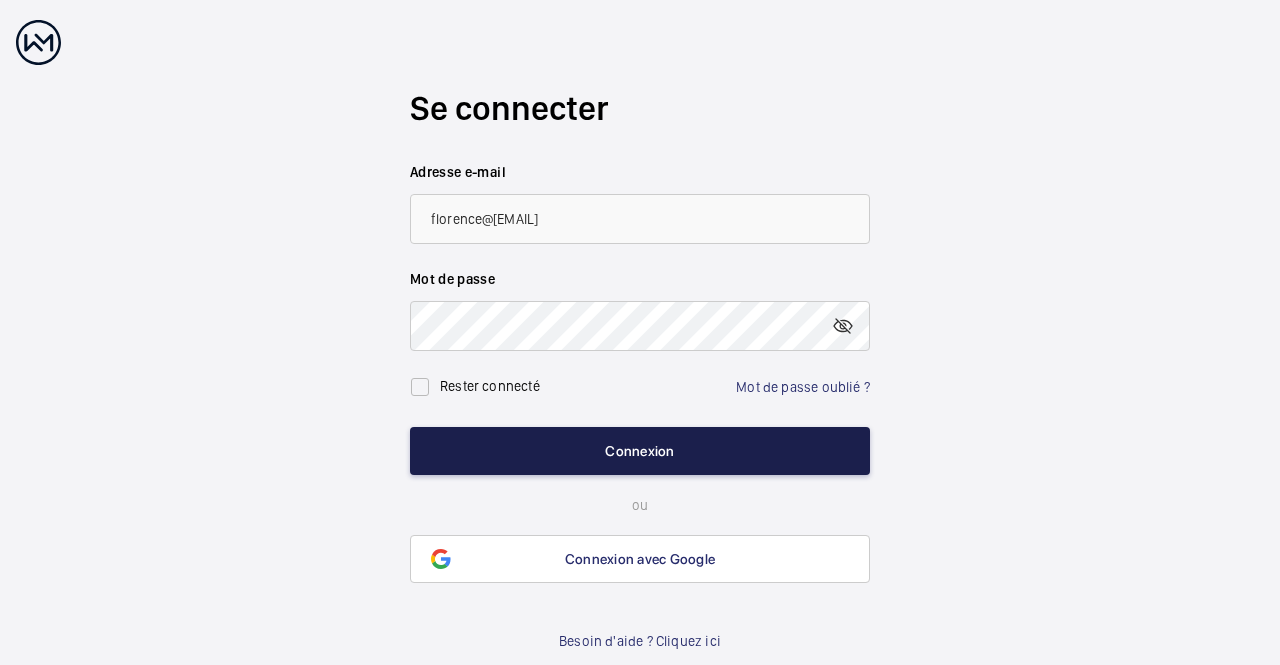 click on "Connexion" 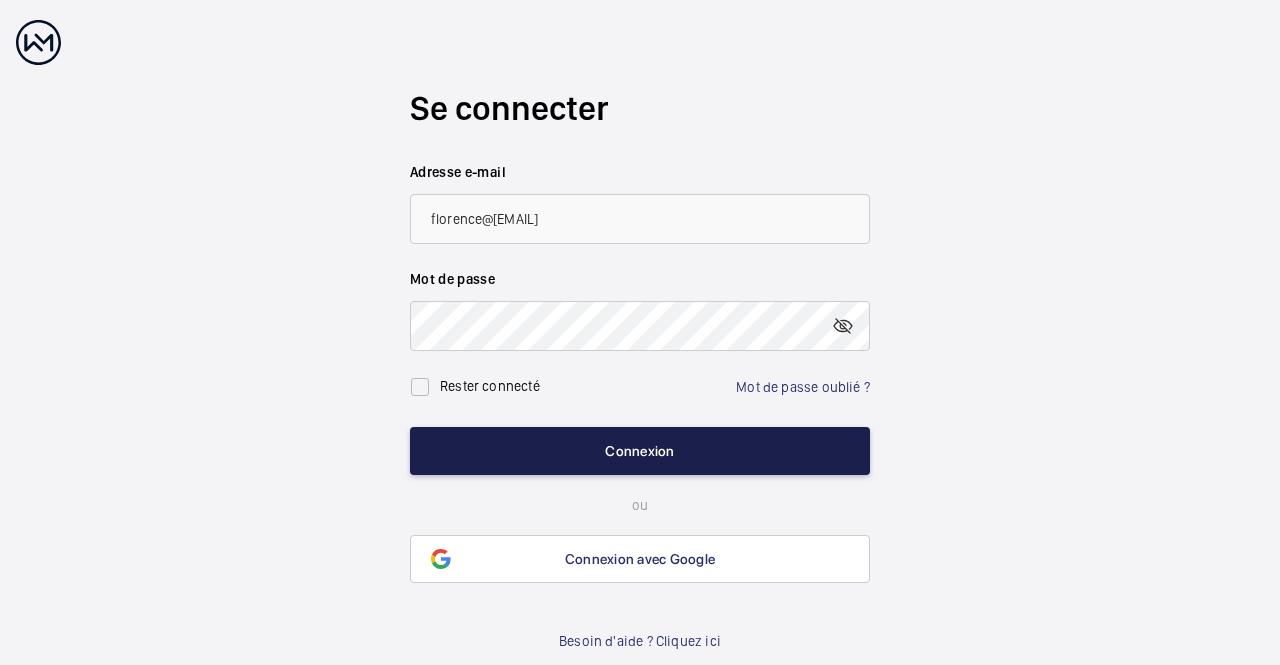 click on "Connexion" 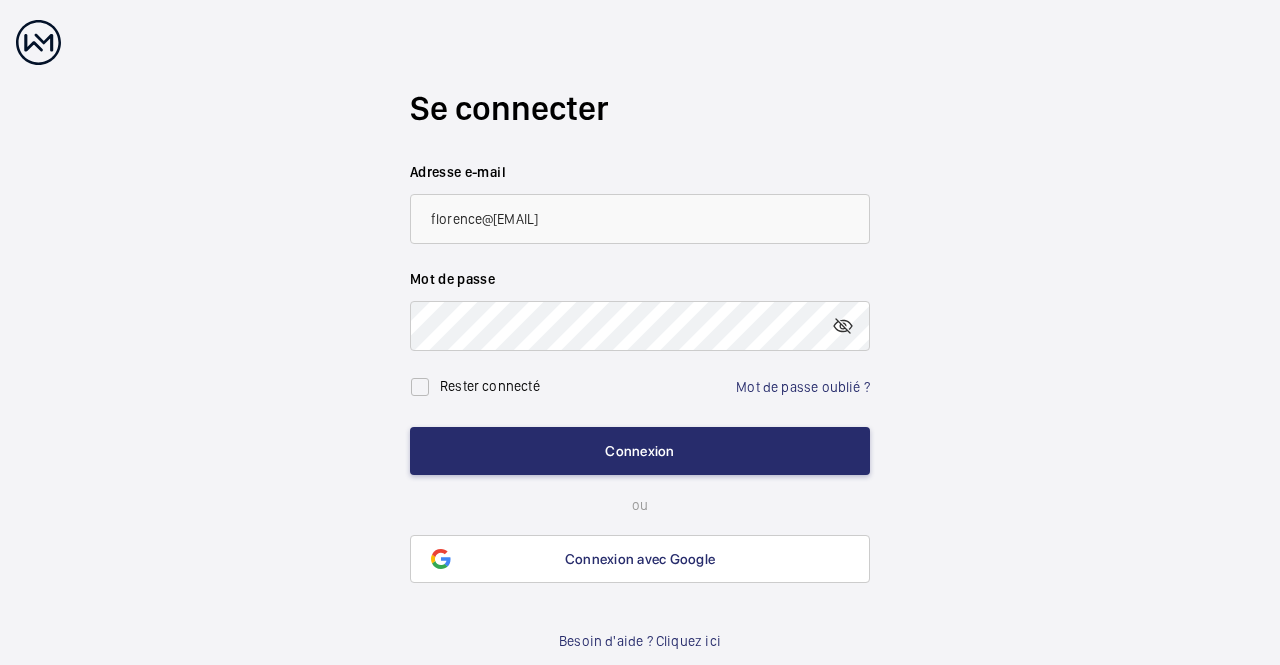 click on "Rester connecté" 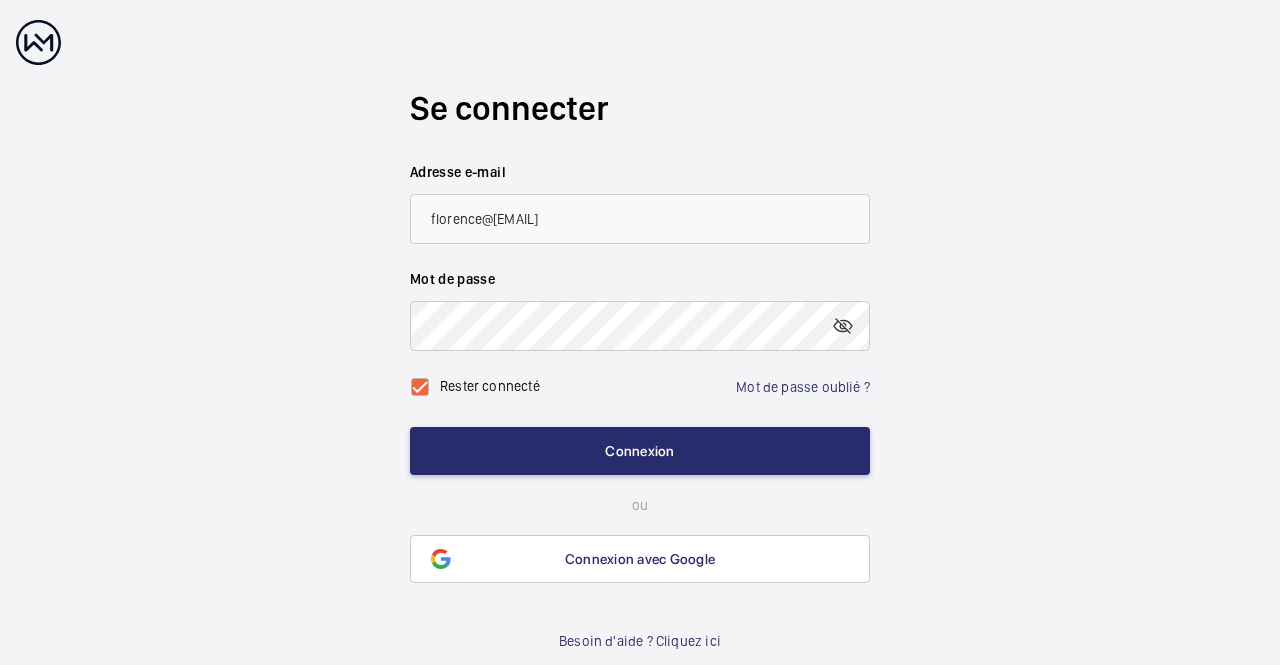 checkbox on "true" 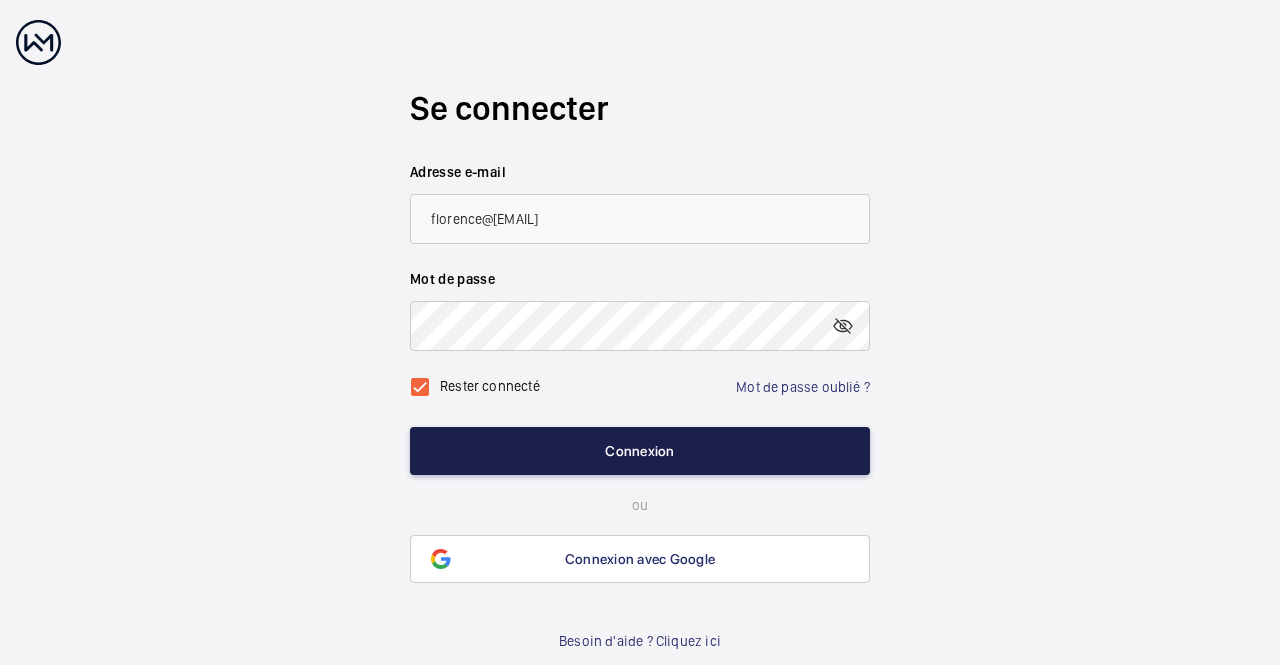 click on "Connexion" 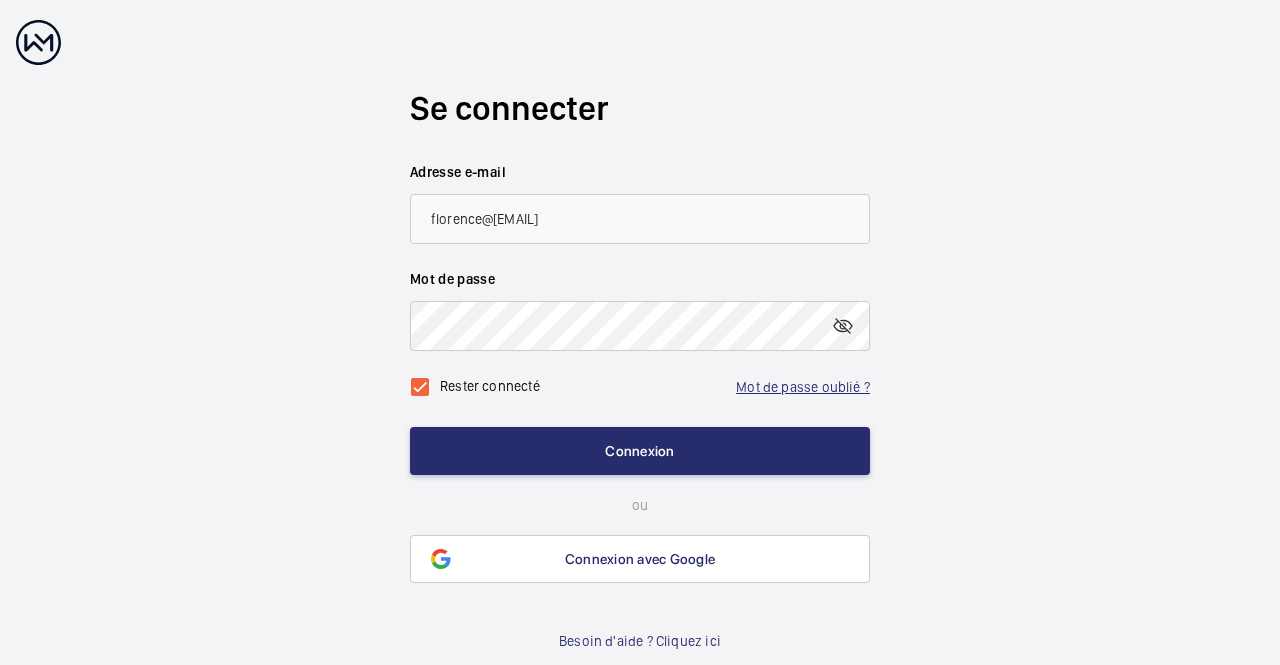 click on "Mot de passe oublié ?" 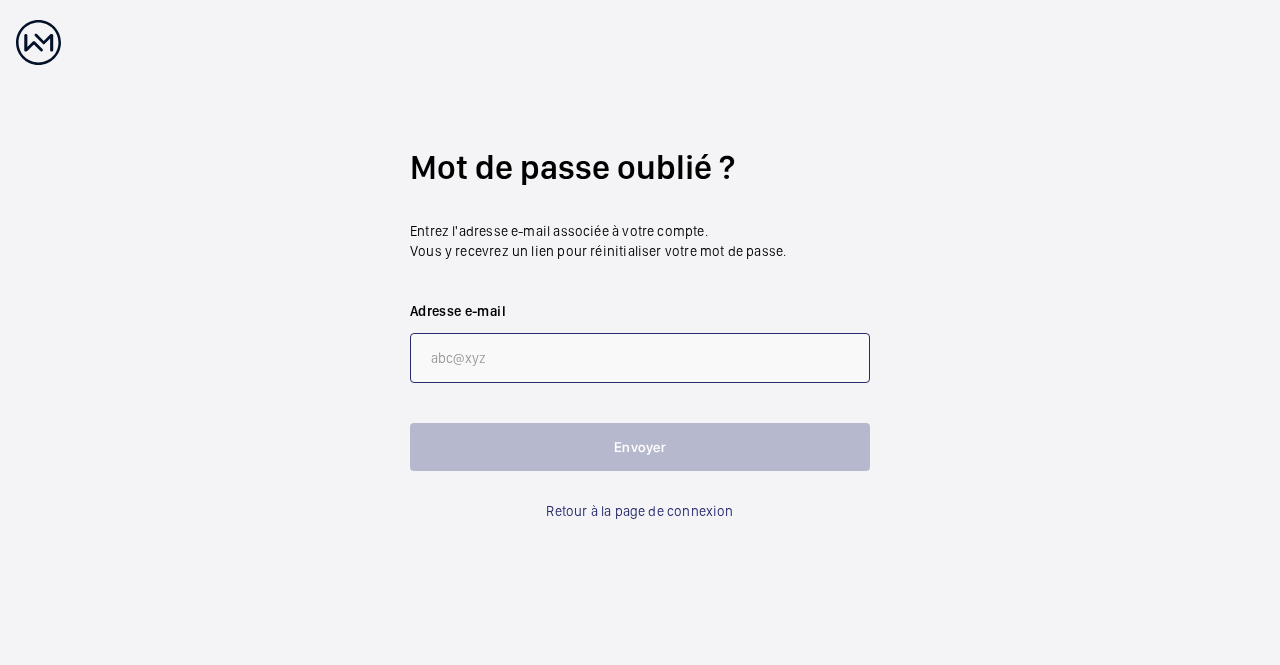 click 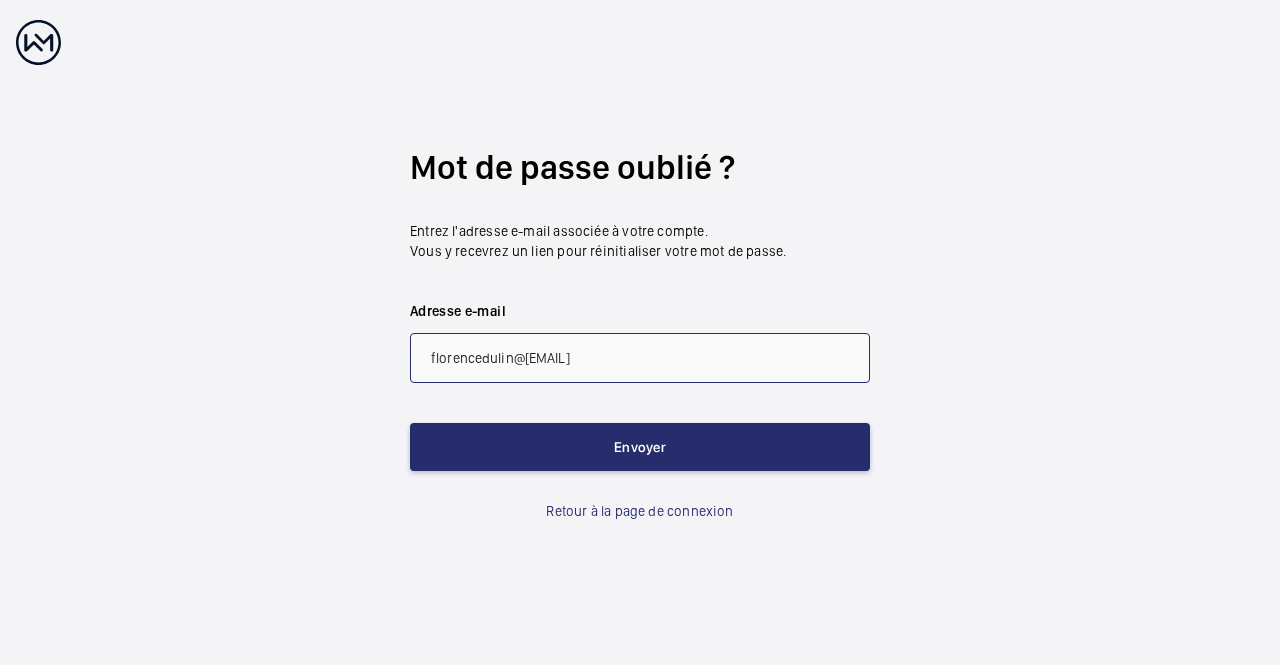 click on "florencedulin@[EMAIL]" 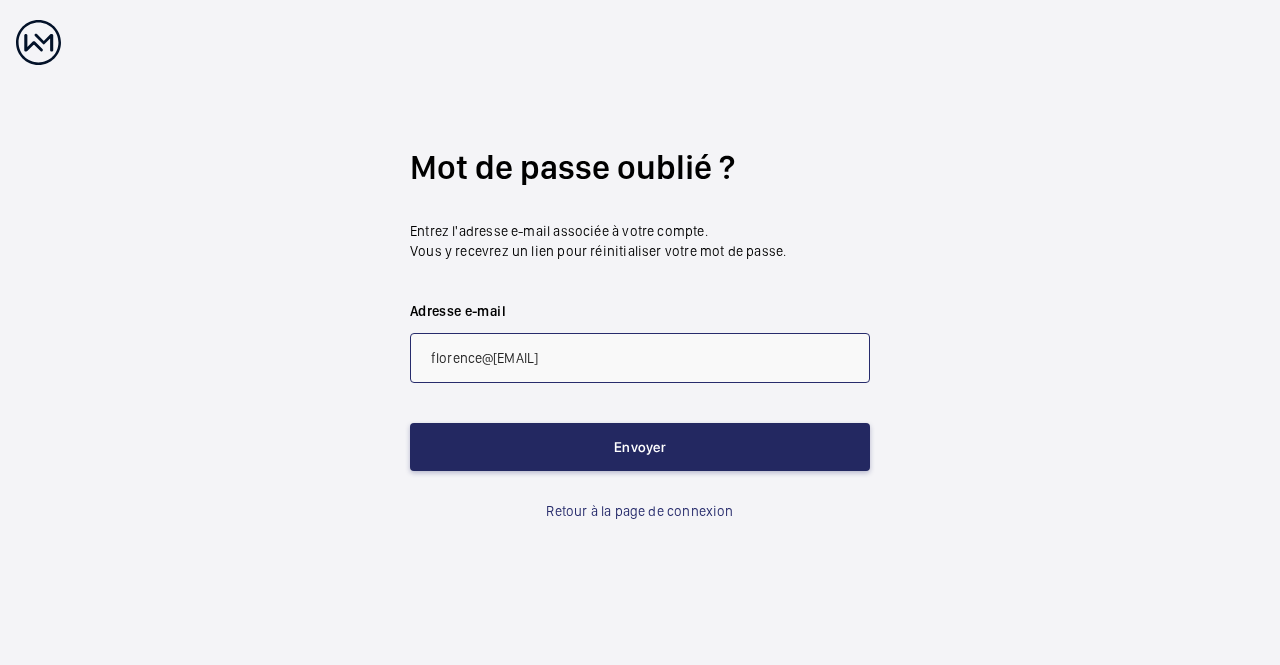 type on "florence@[EMAIL]" 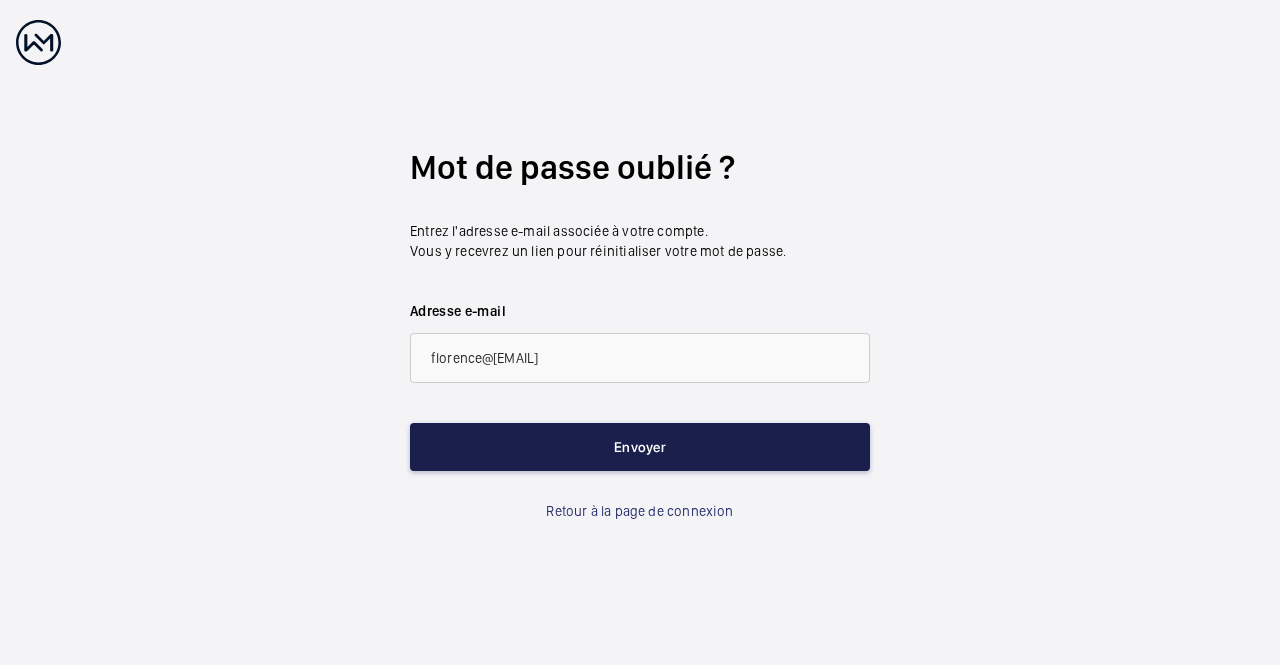 click on "Envoyer" 